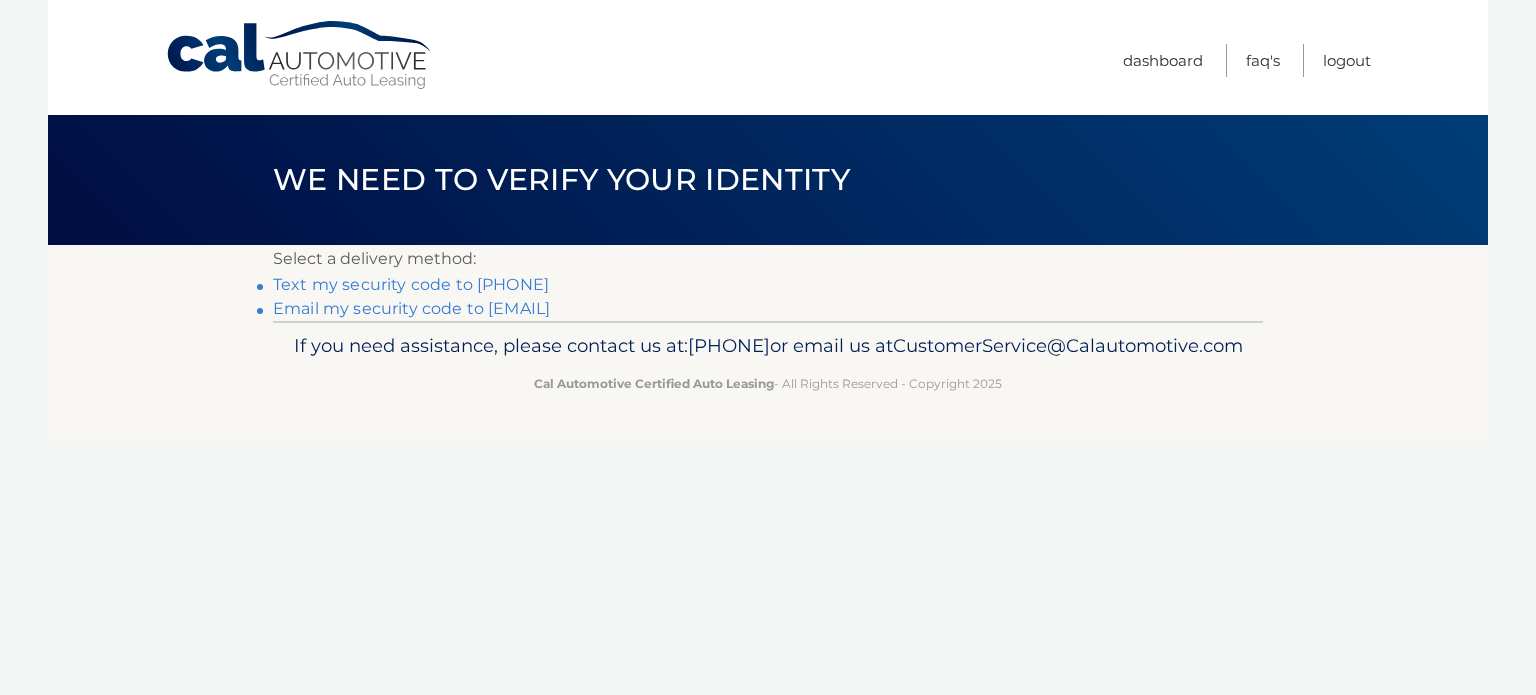 scroll, scrollTop: 0, scrollLeft: 0, axis: both 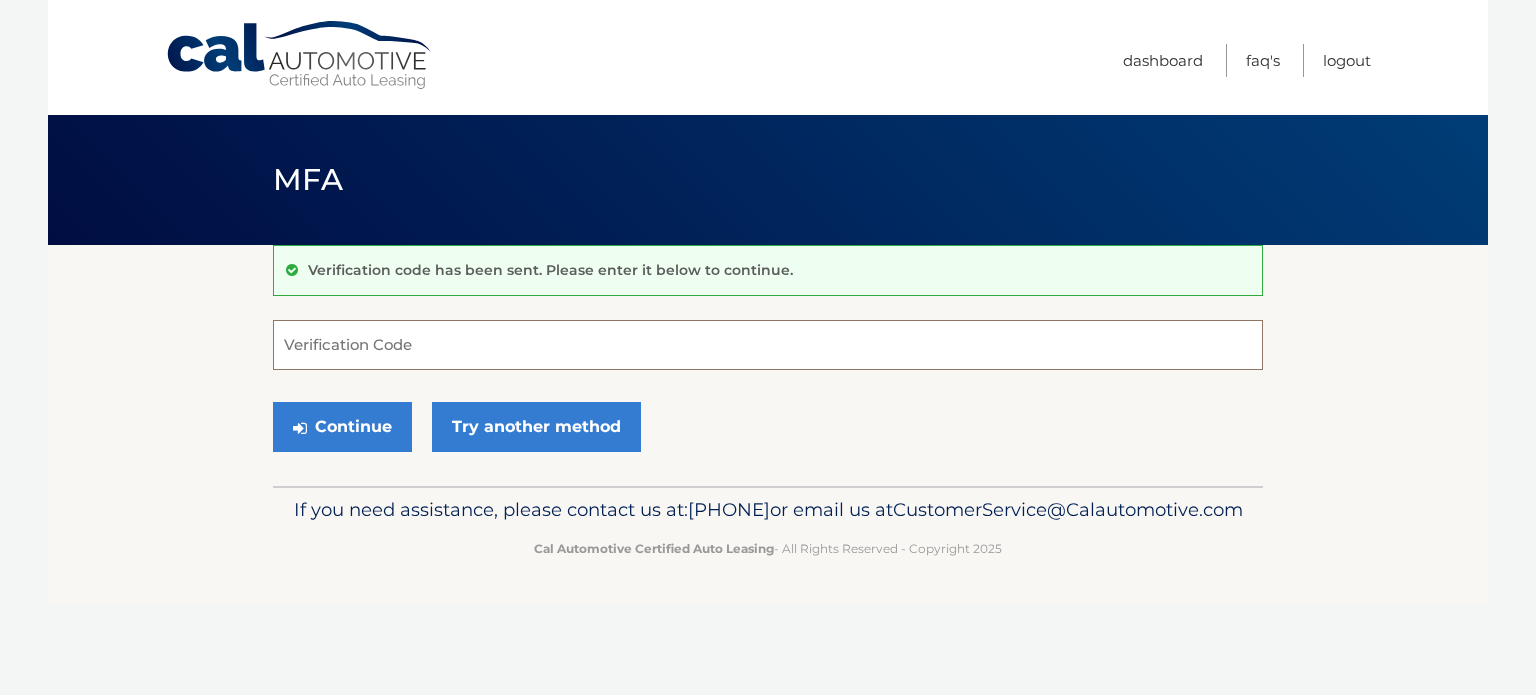 click on "Verification Code" at bounding box center [768, 345] 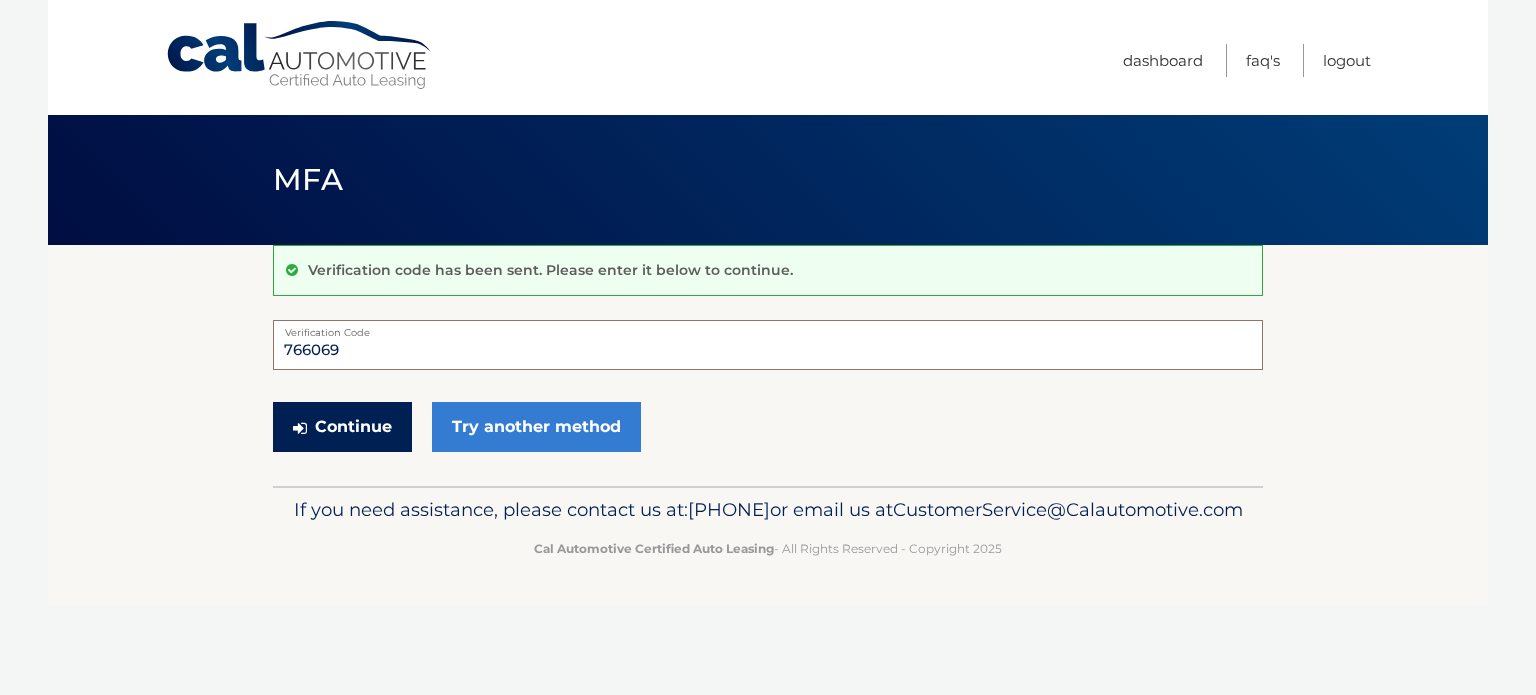 type on "766069" 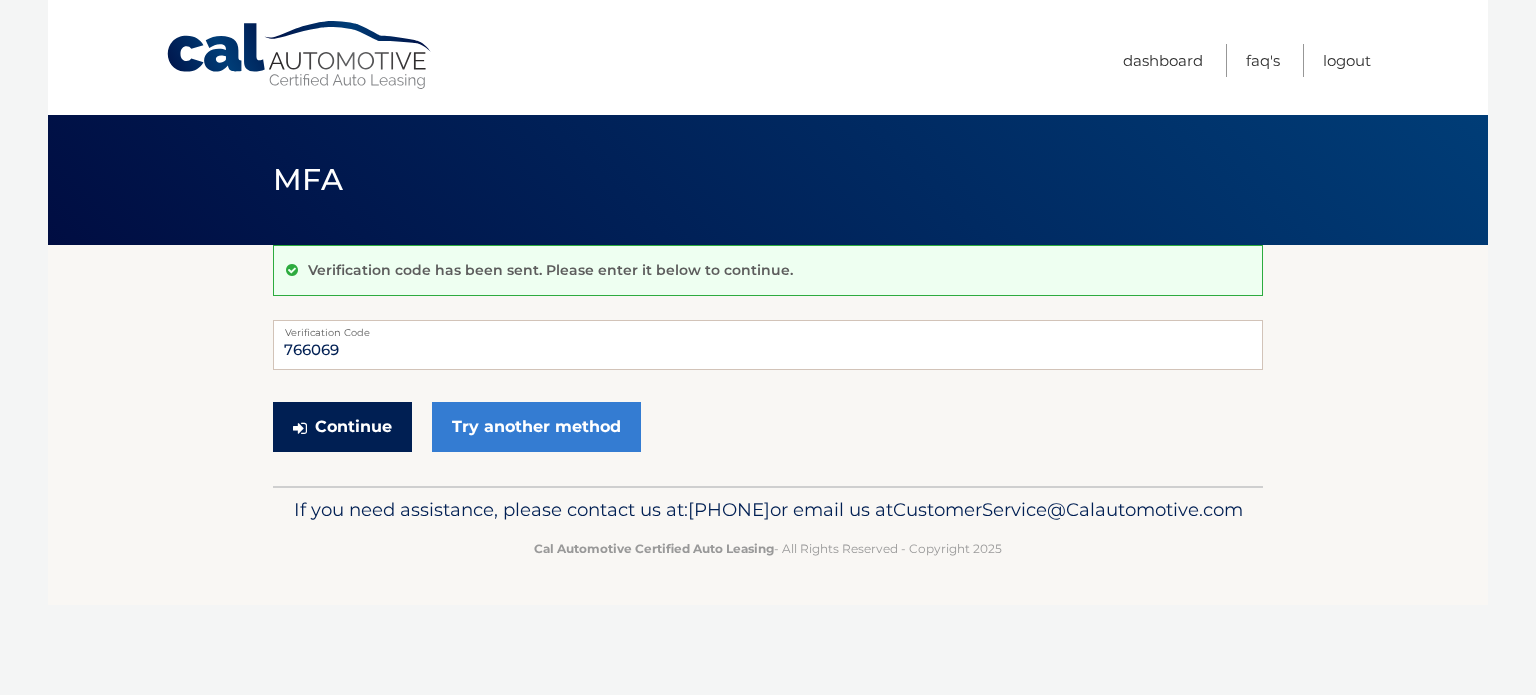 click on "Continue" at bounding box center (342, 427) 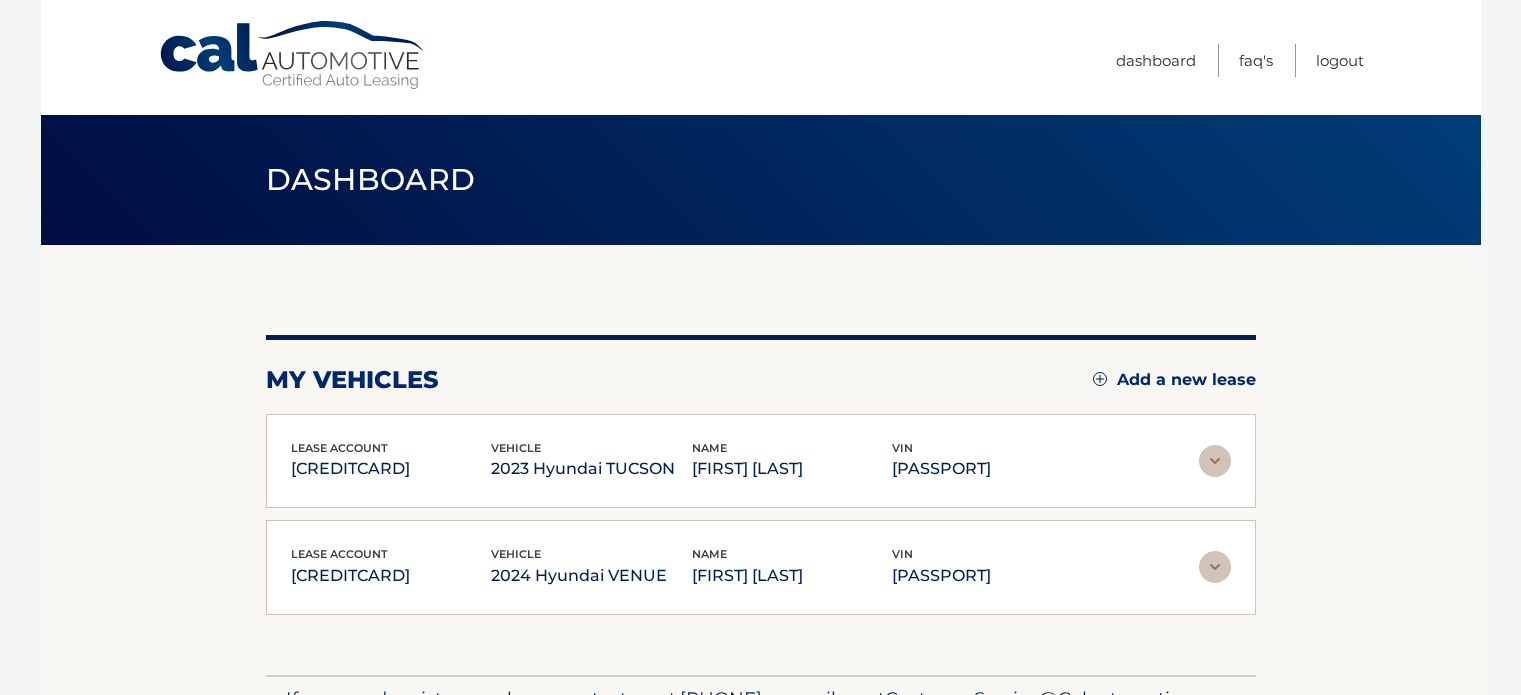 scroll, scrollTop: 0, scrollLeft: 0, axis: both 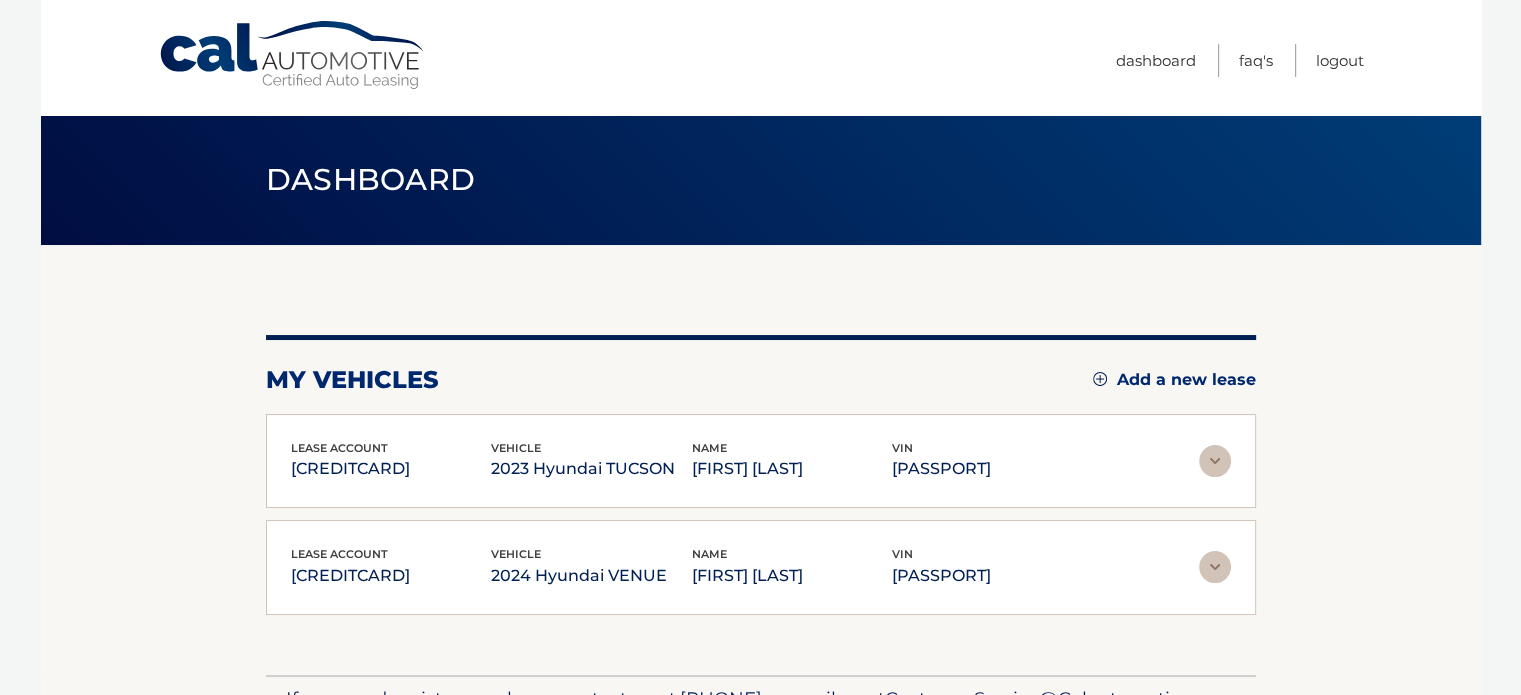 click at bounding box center (1215, 461) 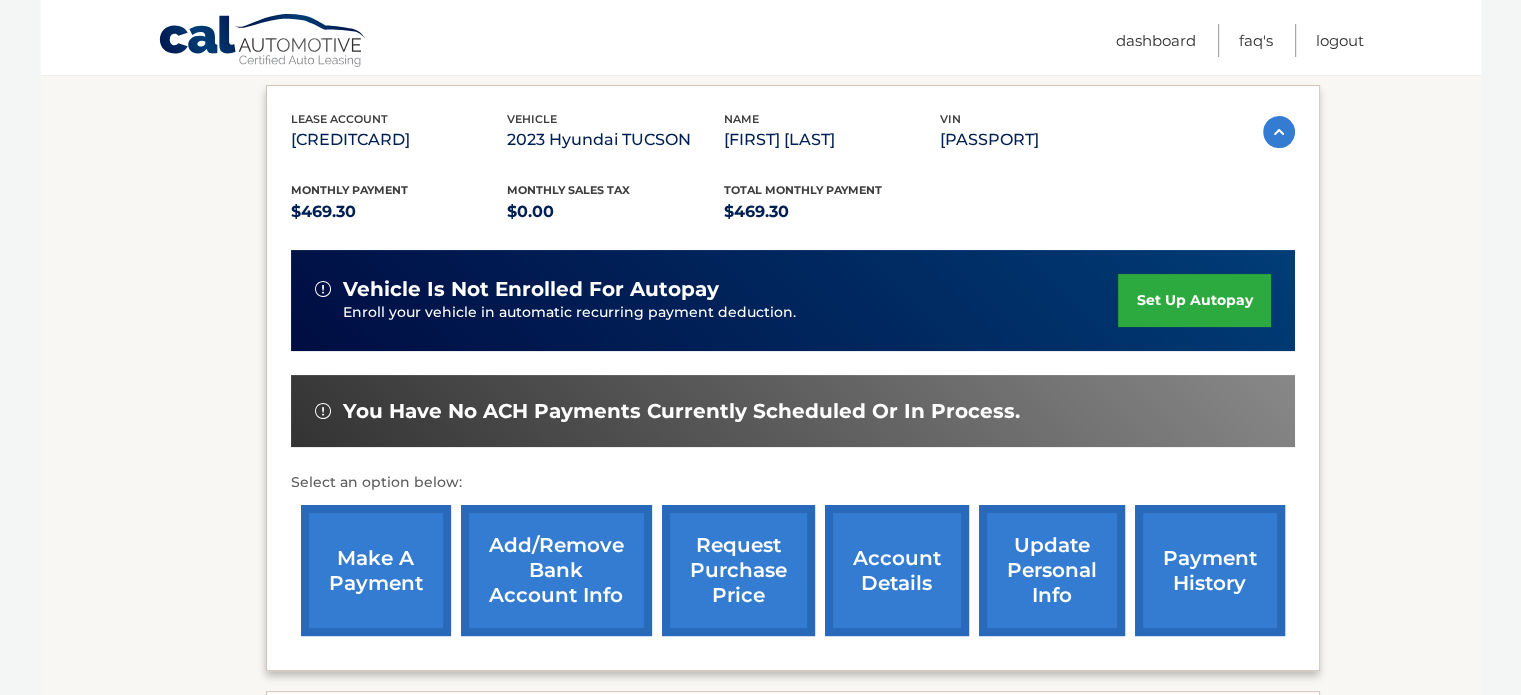 scroll, scrollTop: 331, scrollLeft: 0, axis: vertical 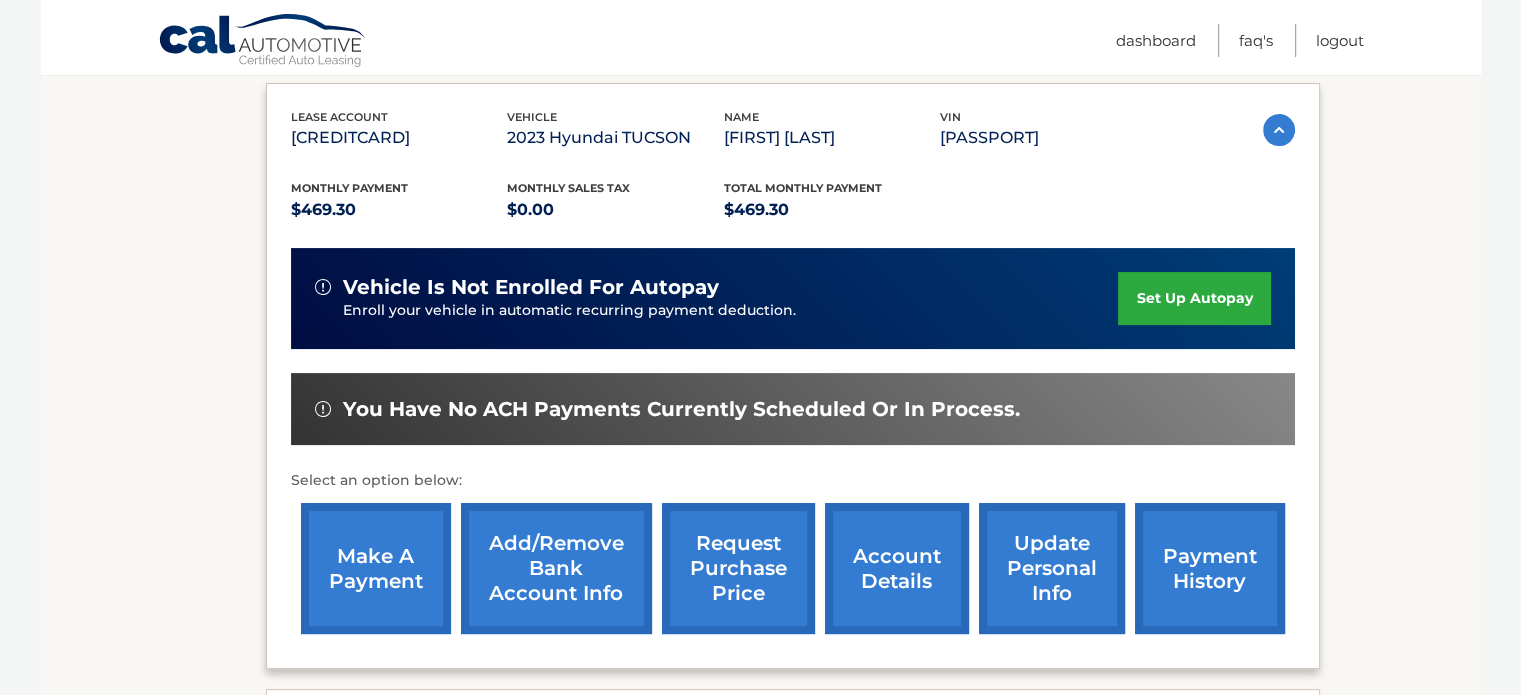 click on "make a payment" at bounding box center (376, 568) 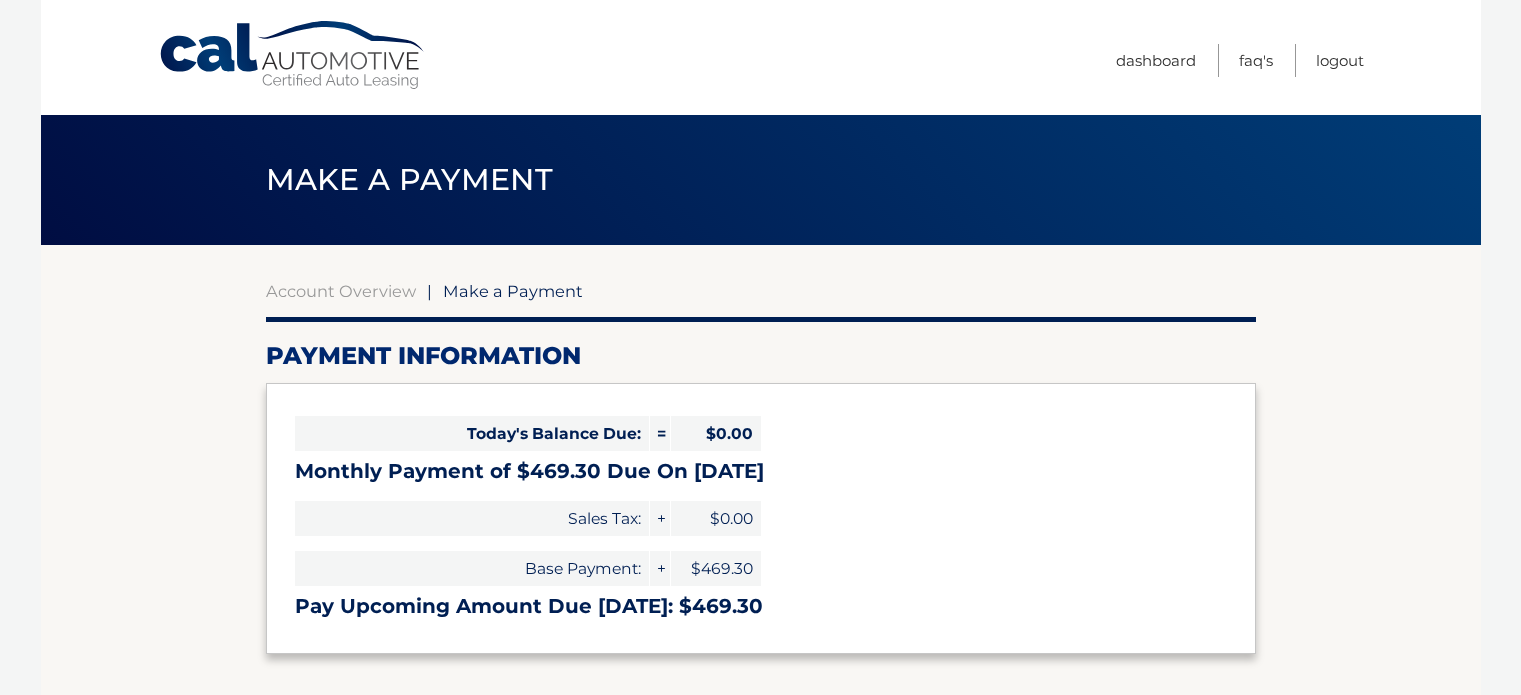 select on "M2YyMGNjODctNjgxYS00NjY1LWI2ZDgtZDQyNmI4ODM0MDdh" 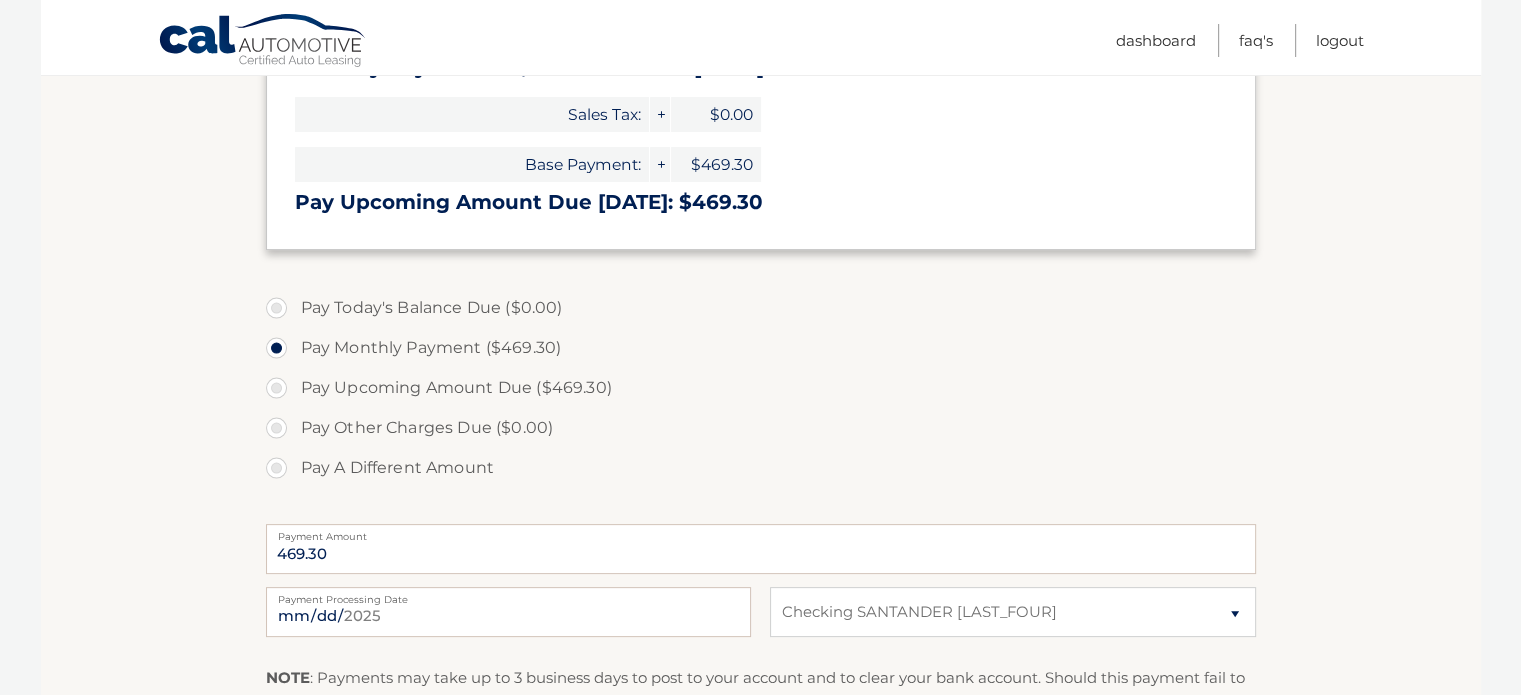 scroll, scrollTop: 434, scrollLeft: 0, axis: vertical 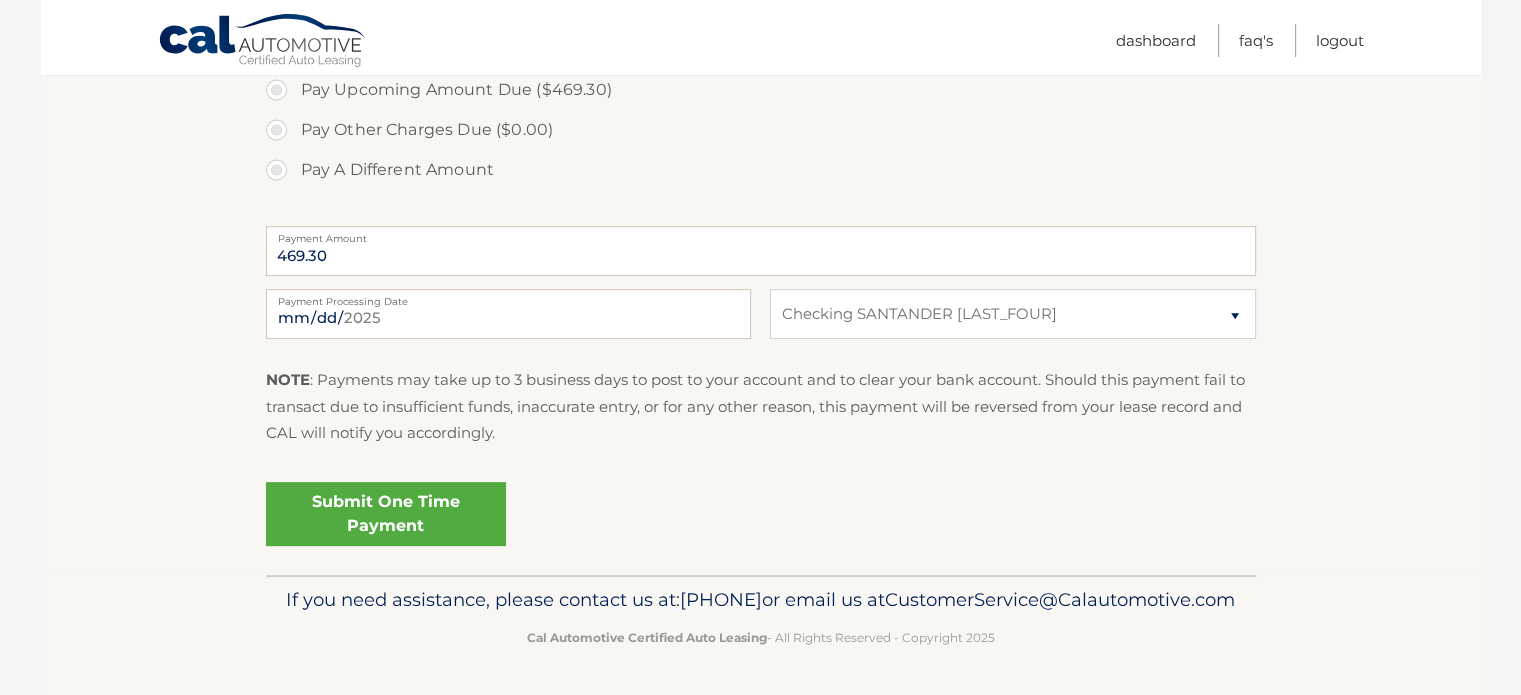 click on "Submit One Time Payment" at bounding box center [386, 514] 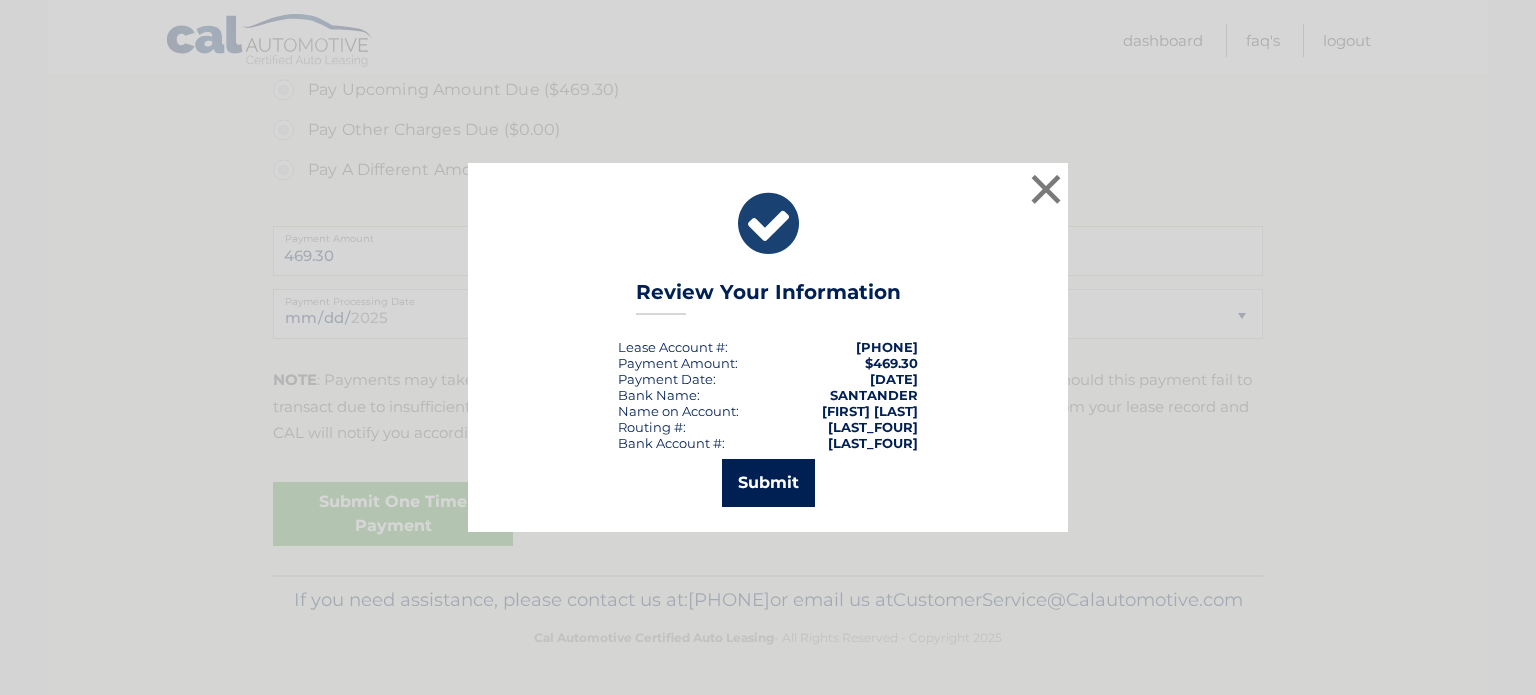 click on "Submit" at bounding box center [768, 483] 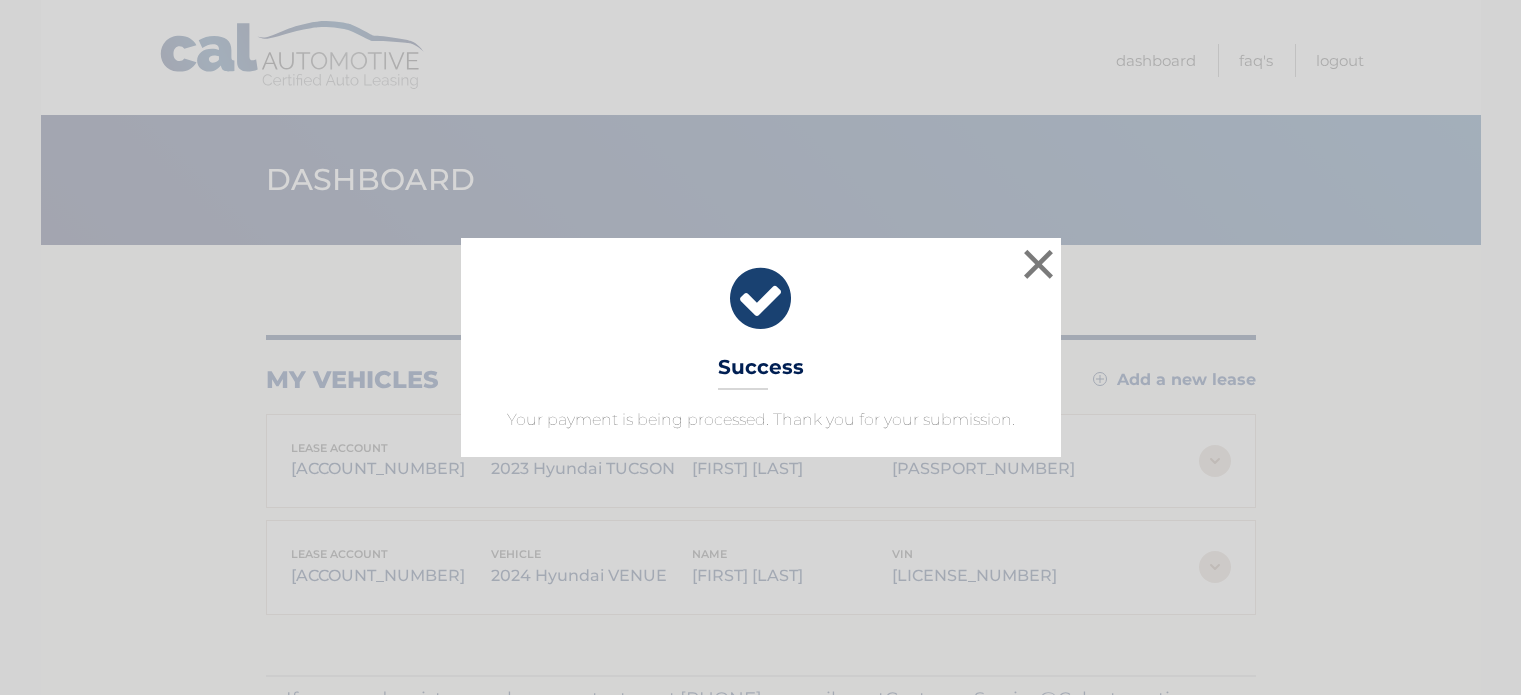 scroll, scrollTop: 0, scrollLeft: 0, axis: both 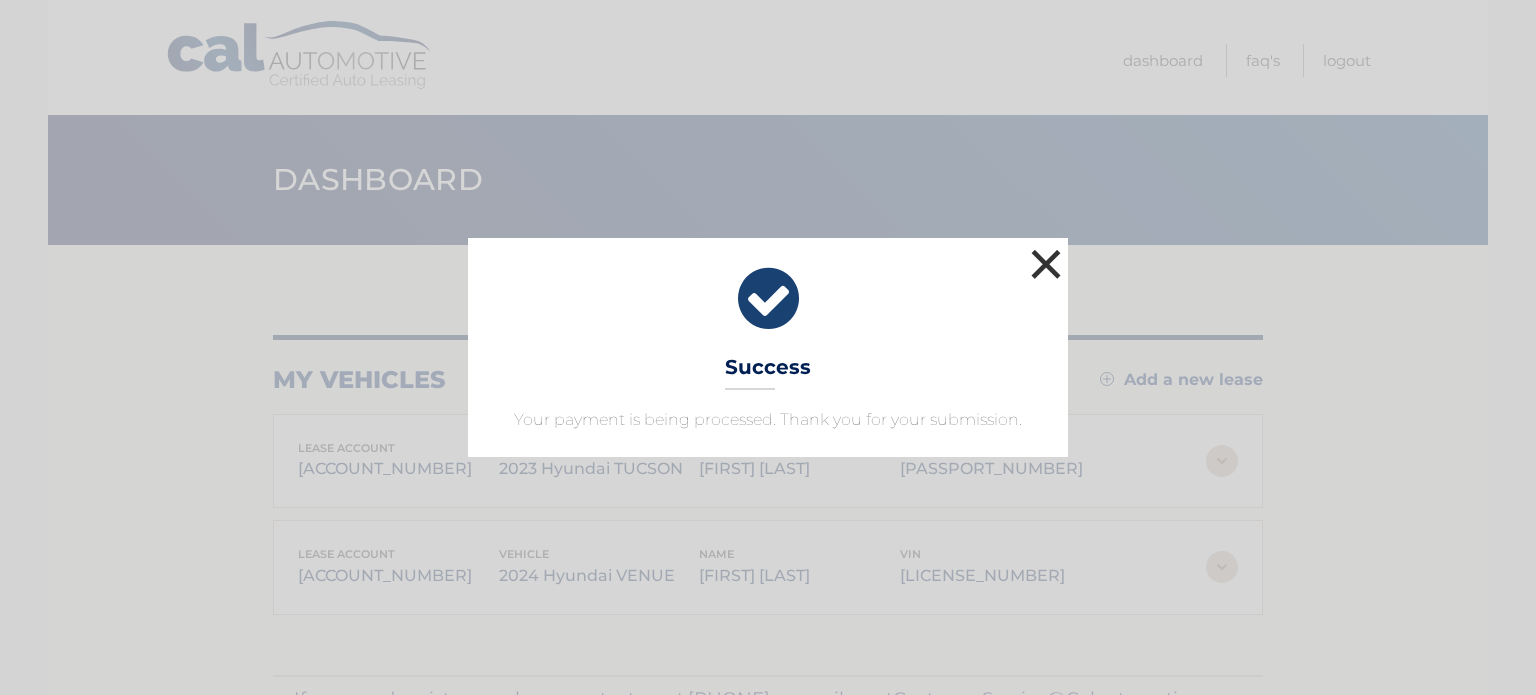 click on "×" at bounding box center [1046, 264] 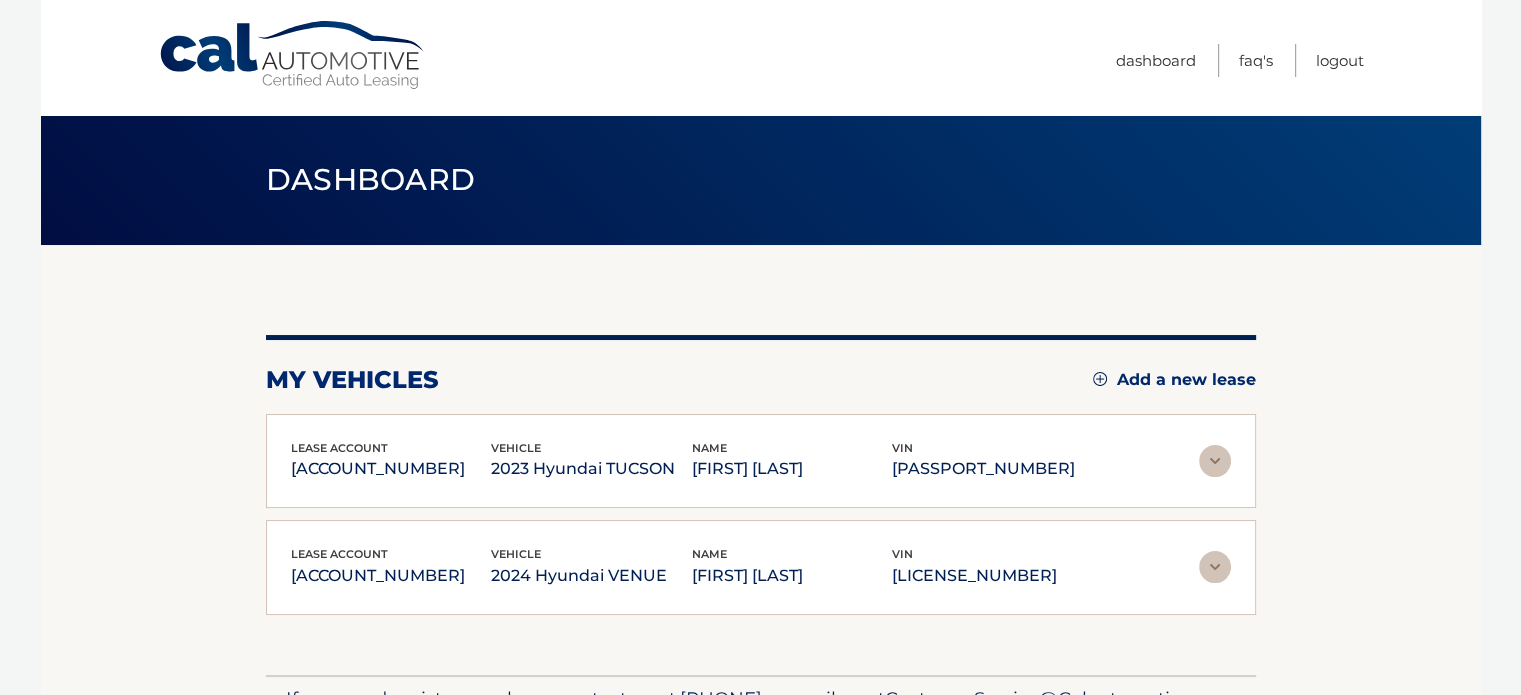 click at bounding box center (1215, 567) 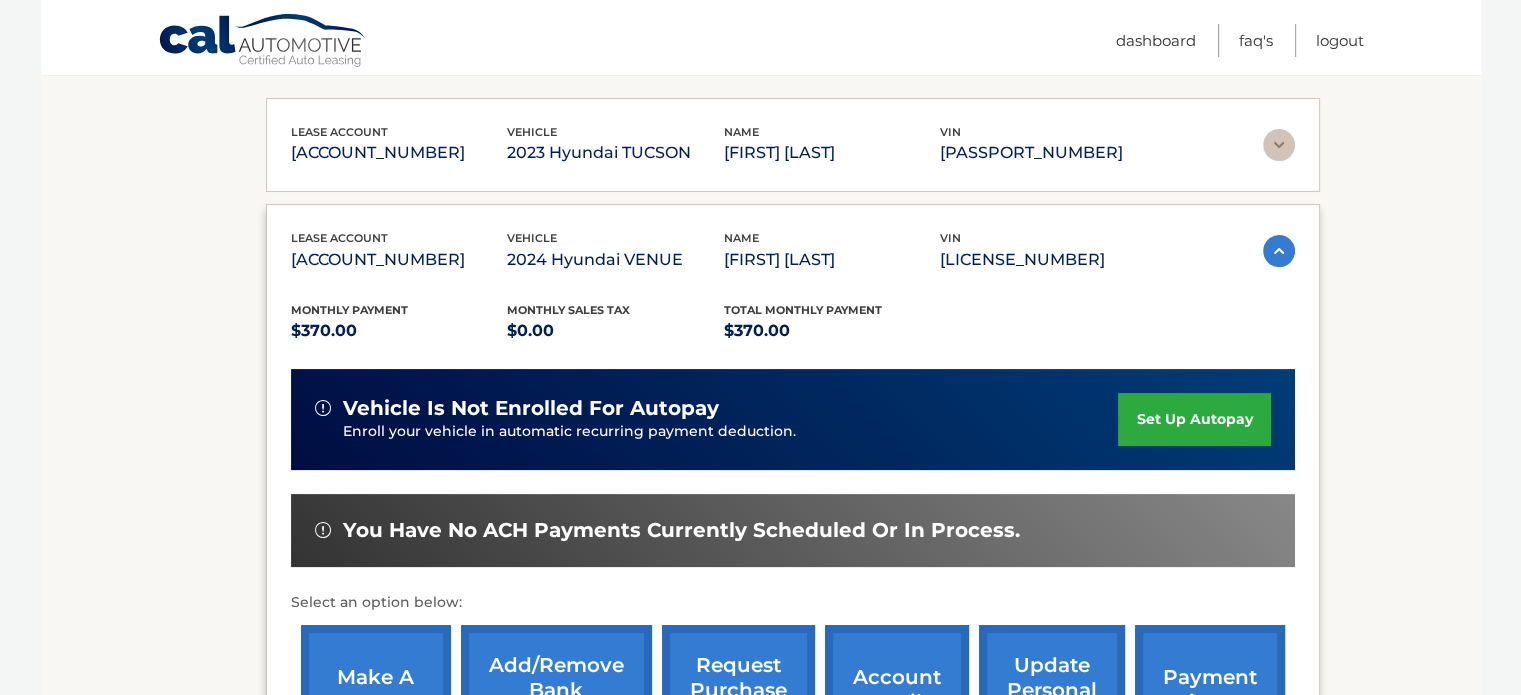 scroll, scrollTop: 355, scrollLeft: 0, axis: vertical 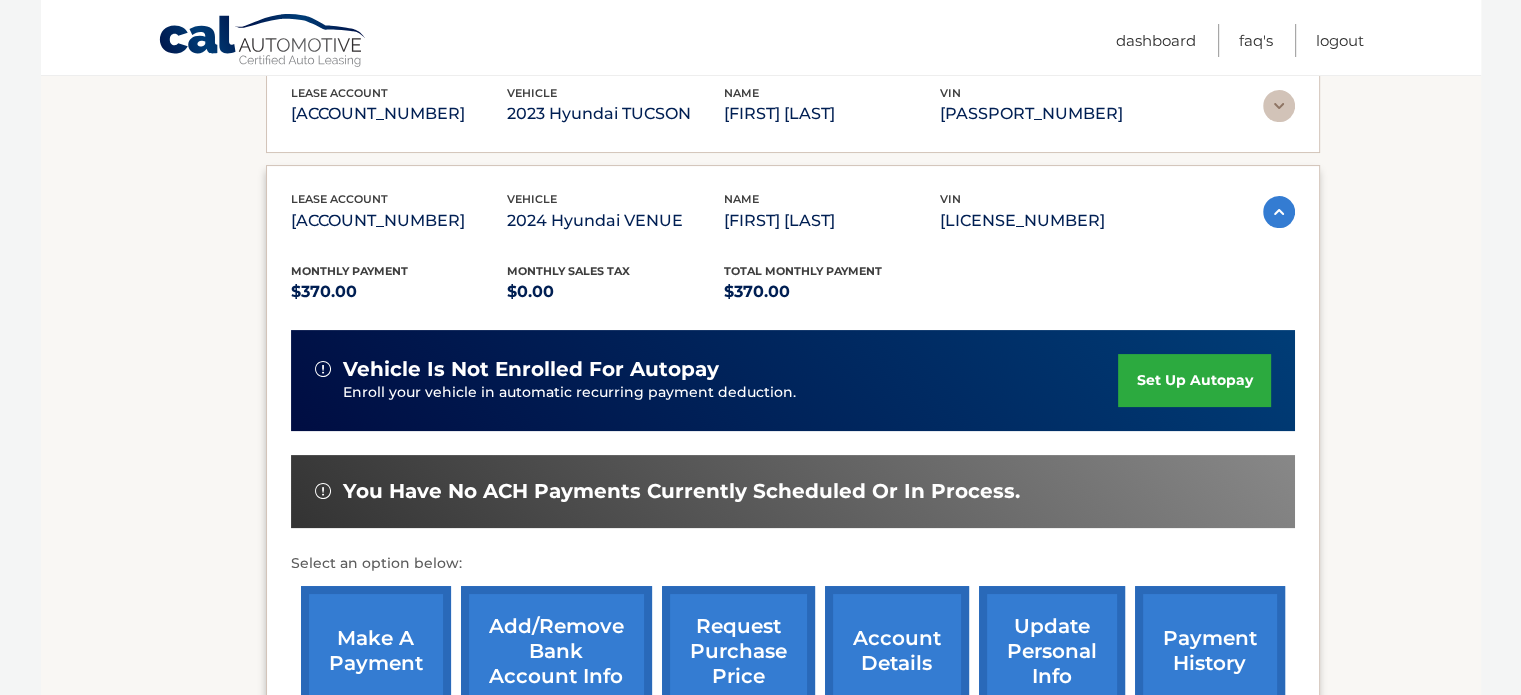 click on "make a payment" at bounding box center [376, 651] 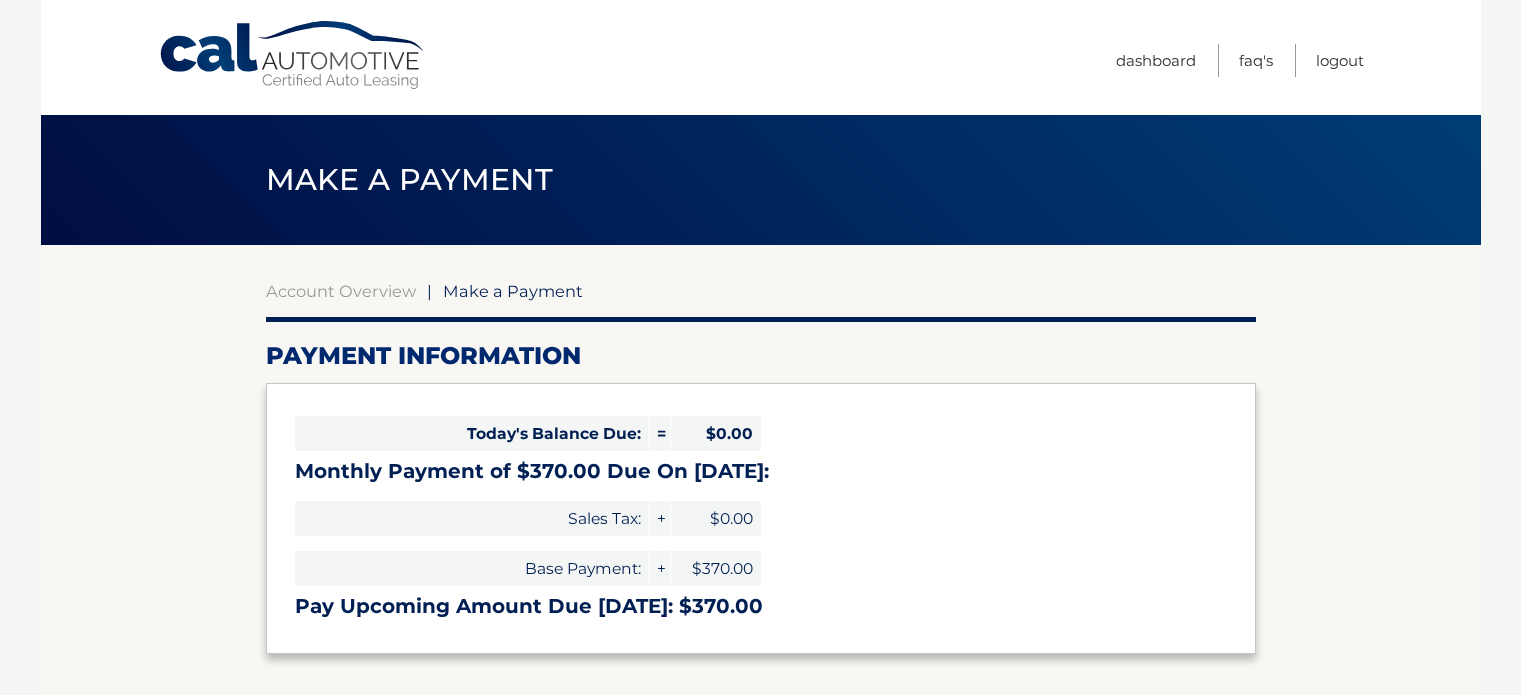 select on "NWM1MTg5YTYtOGI4Yi00YjY1LTg2NzMtYTRjZWE2NTU5YWFi" 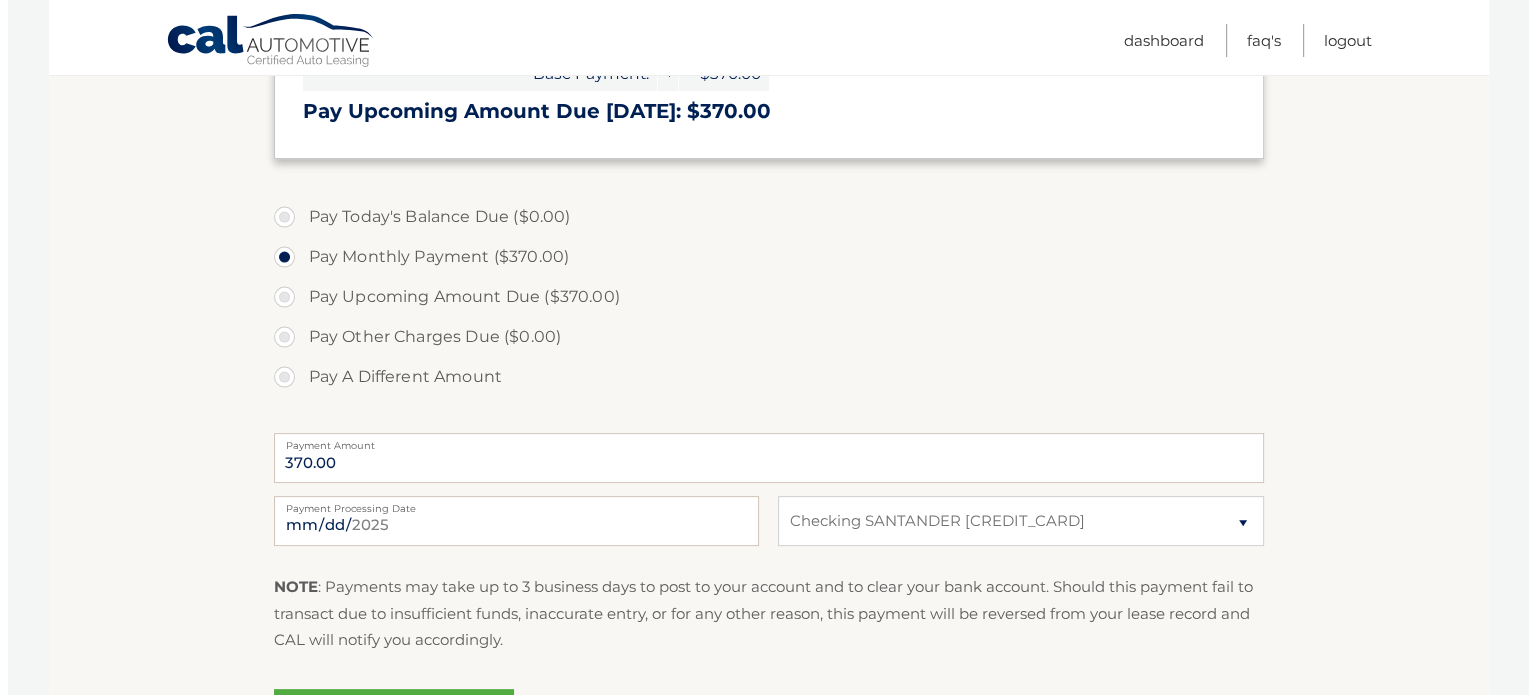 scroll, scrollTop: 552, scrollLeft: 0, axis: vertical 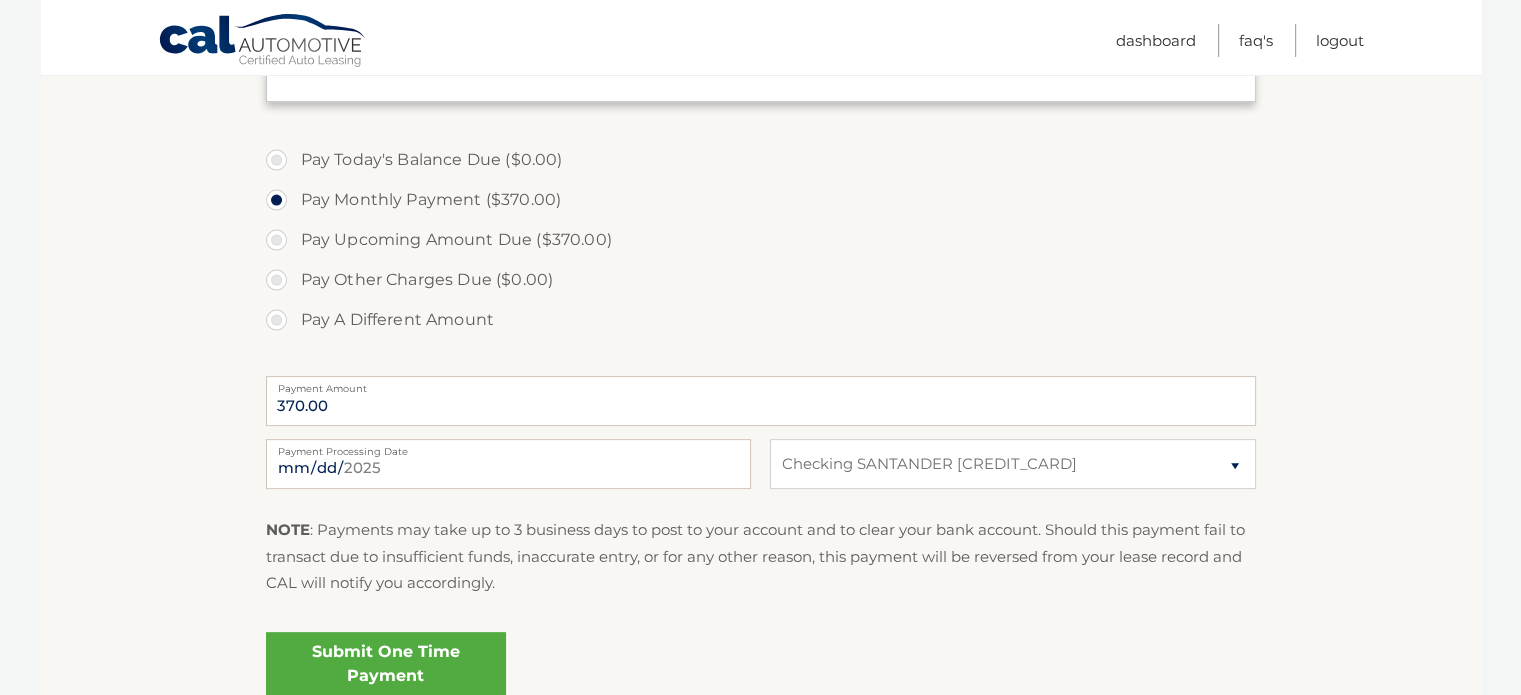 click on "Submit One Time Payment" at bounding box center (386, 664) 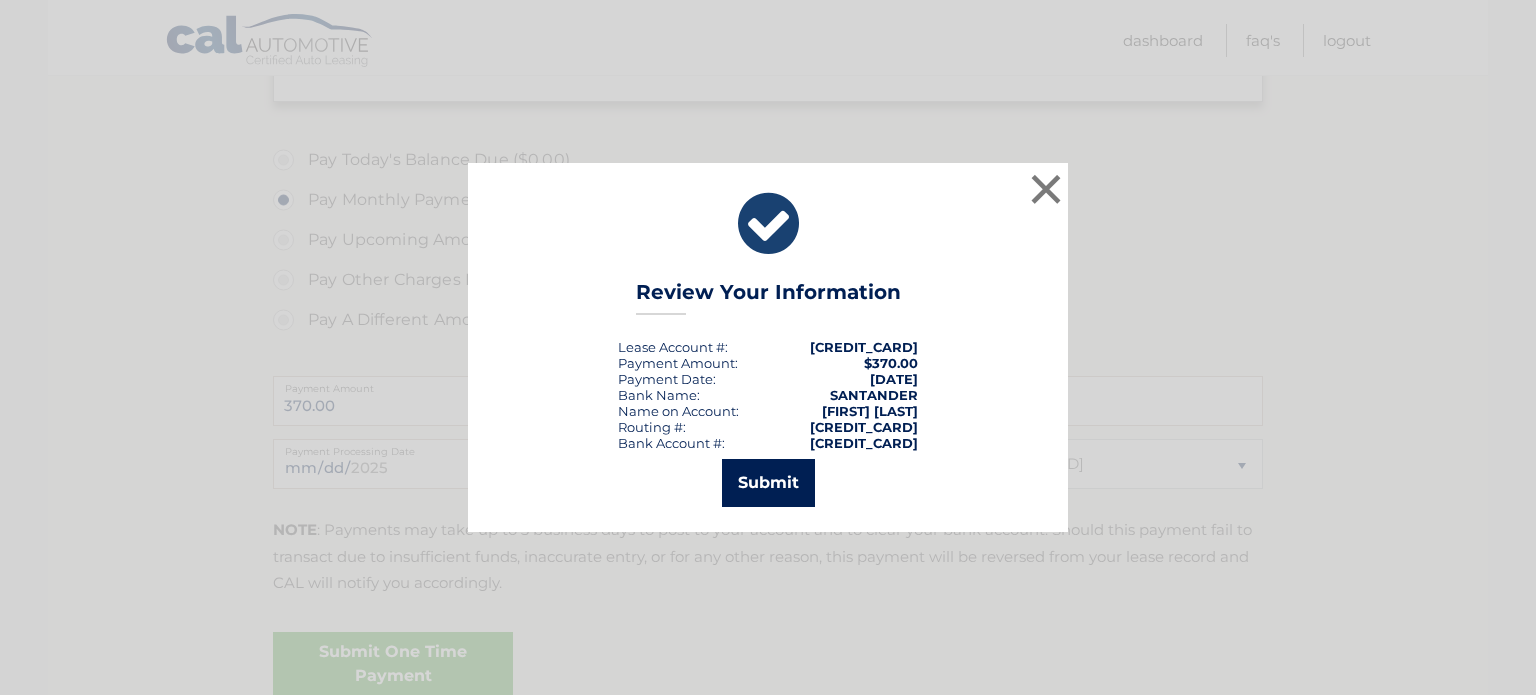 click on "Submit" at bounding box center [768, 483] 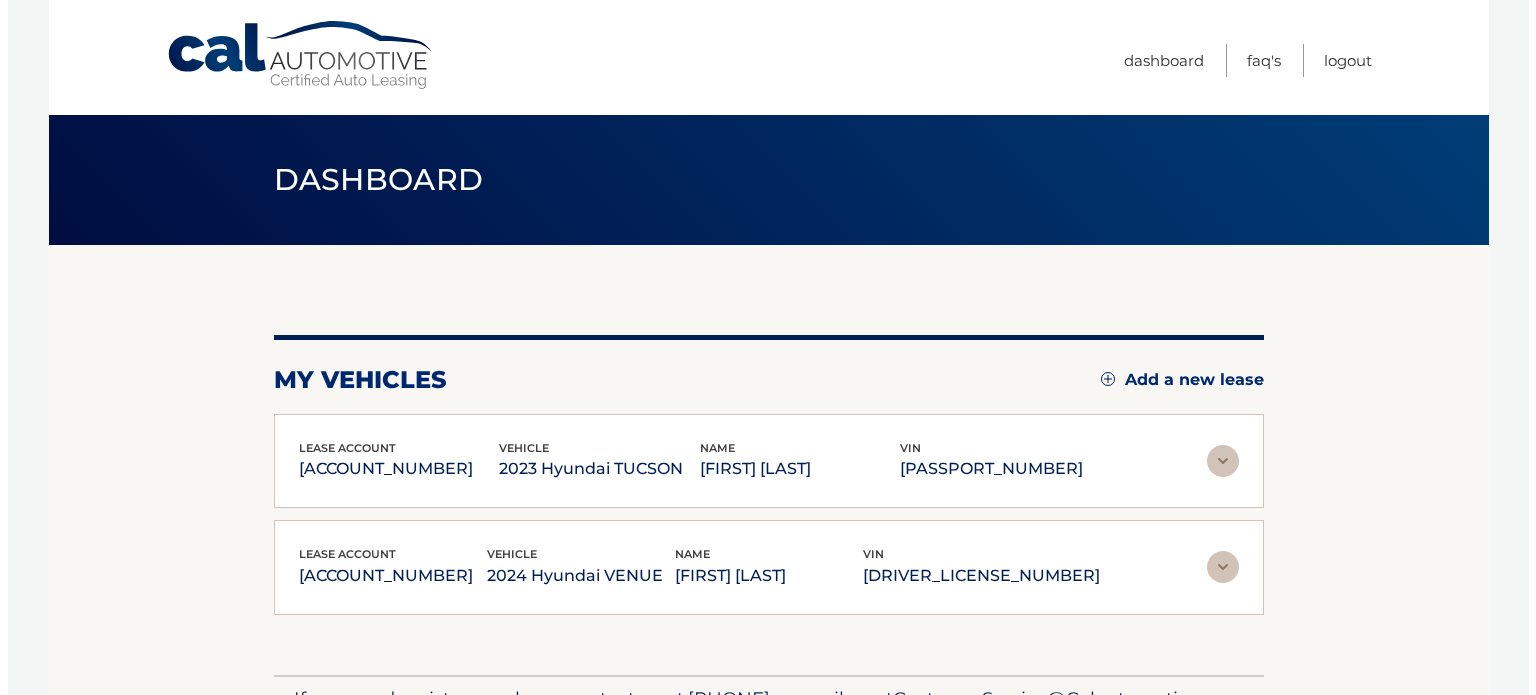 scroll, scrollTop: 0, scrollLeft: 0, axis: both 